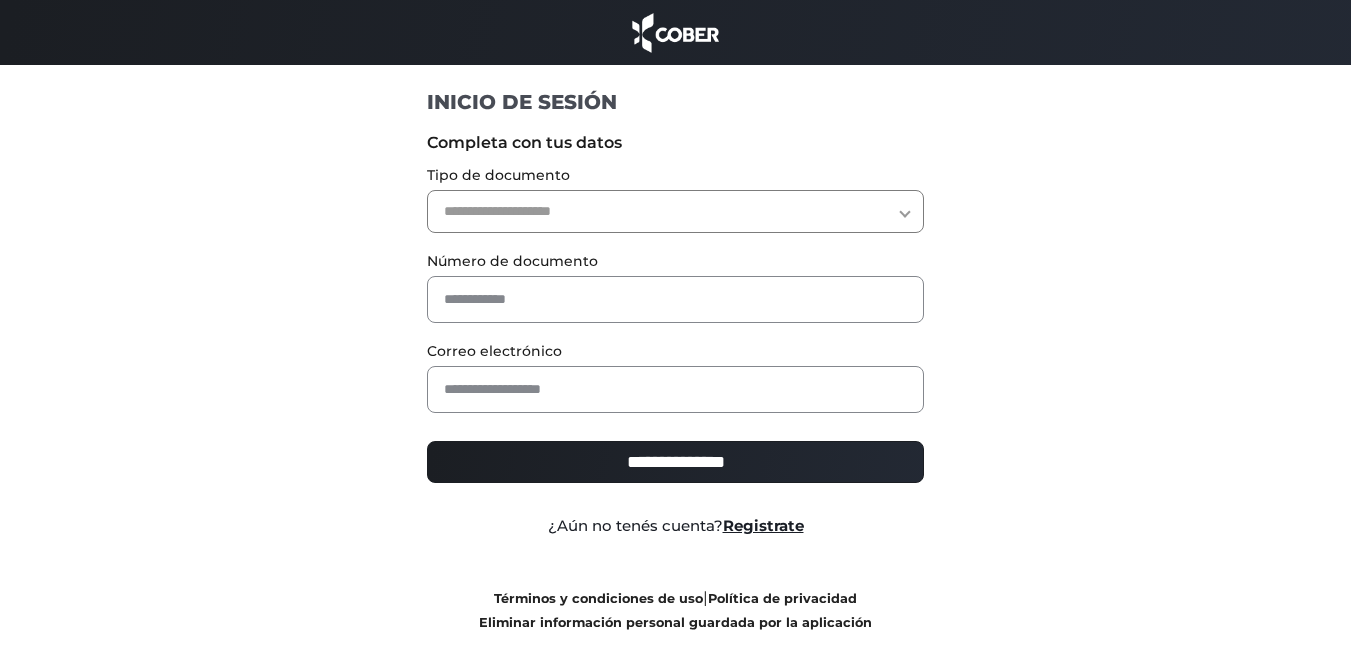scroll, scrollTop: 0, scrollLeft: 0, axis: both 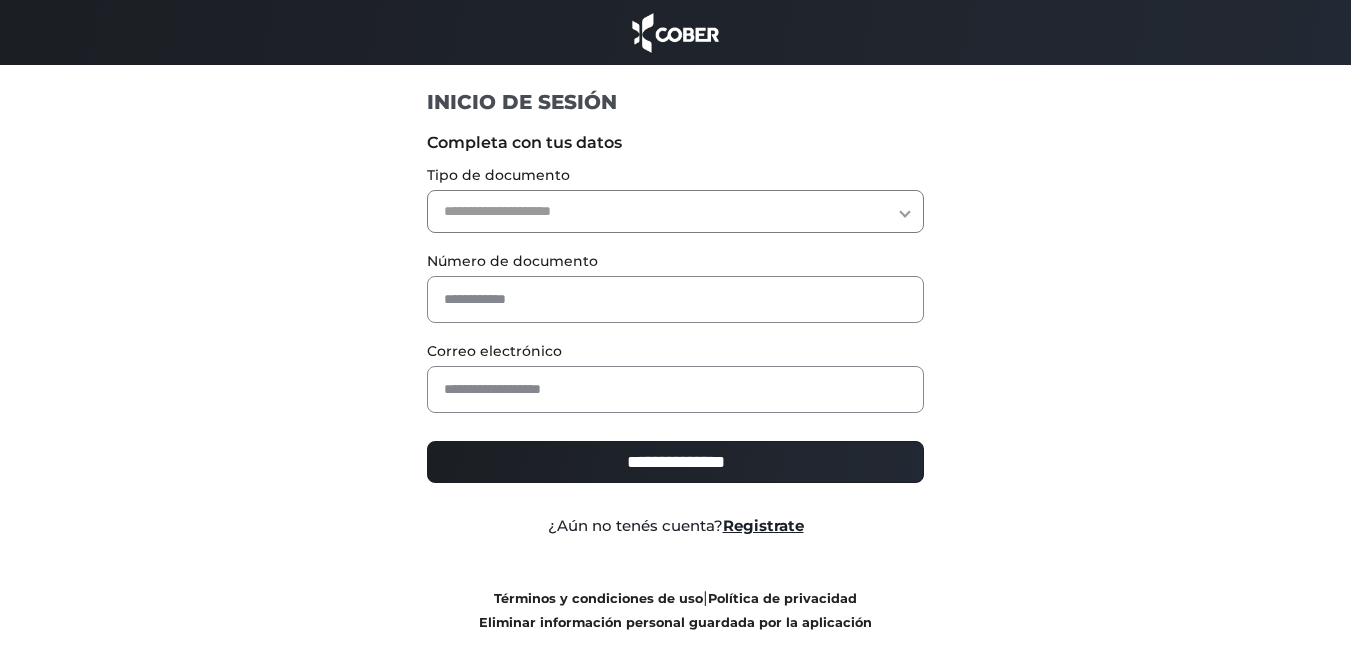 click on "**********" at bounding box center (675, 211) 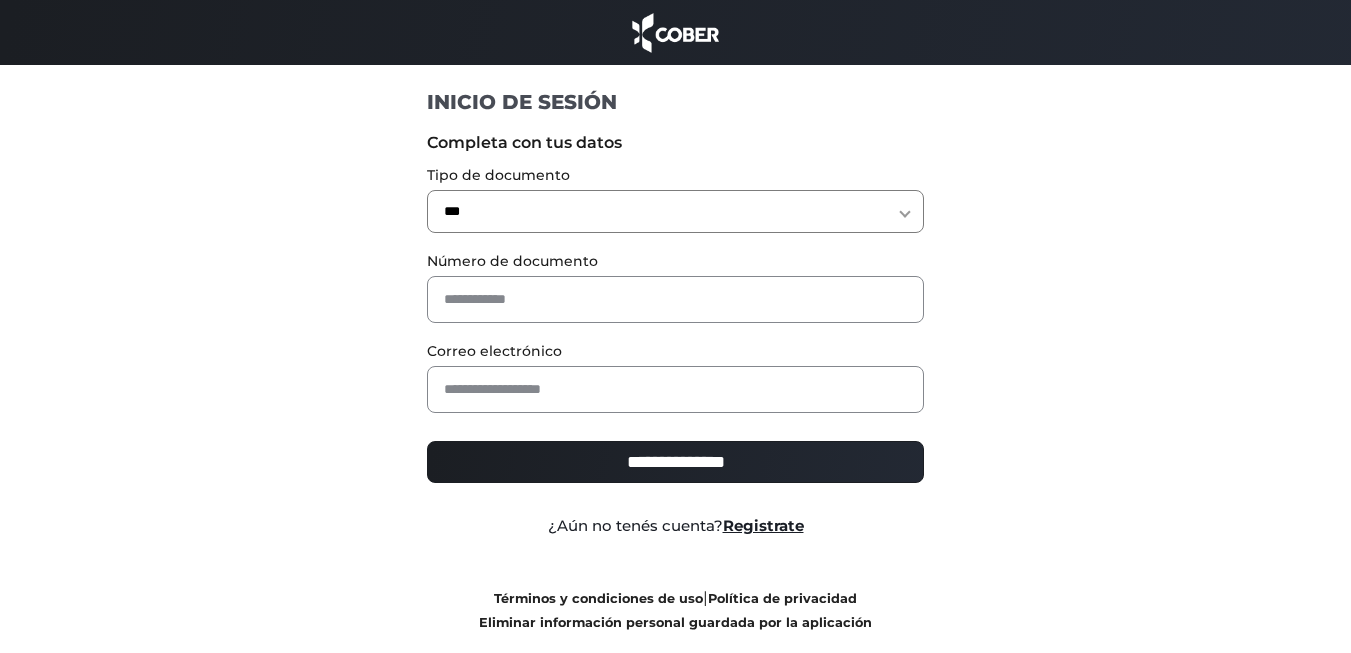 click on "**********" at bounding box center [675, 211] 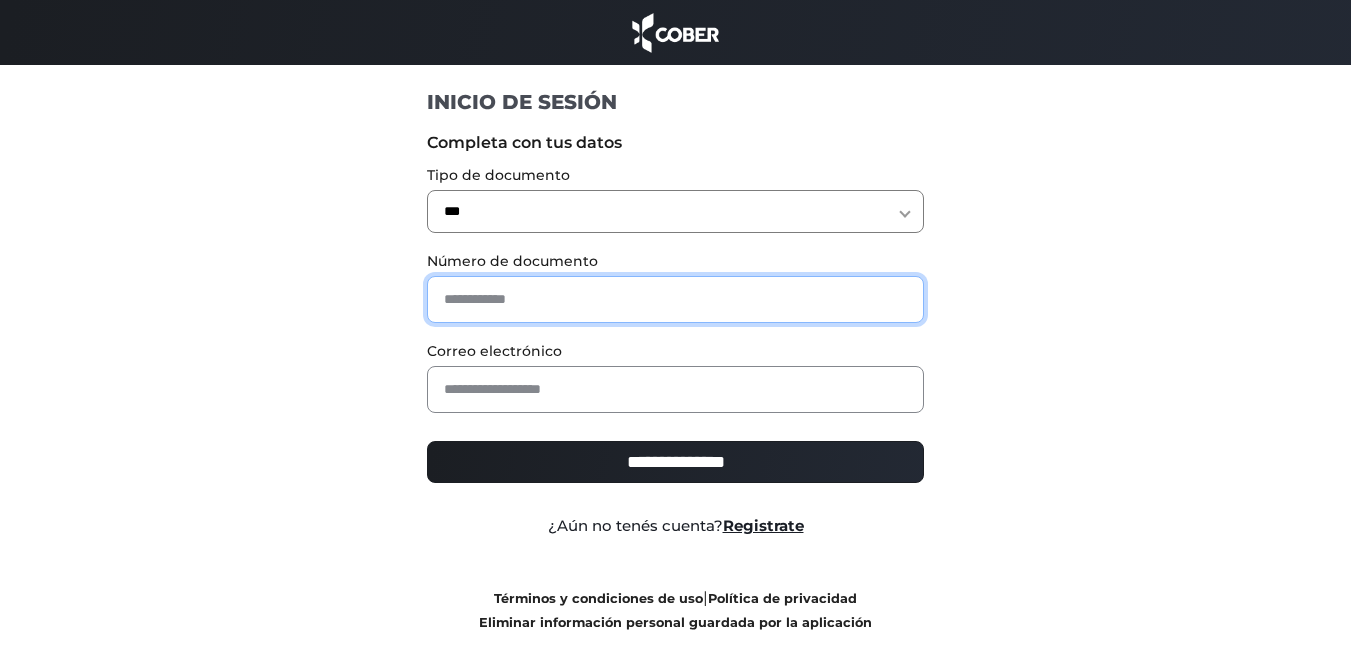 click at bounding box center (675, 299) 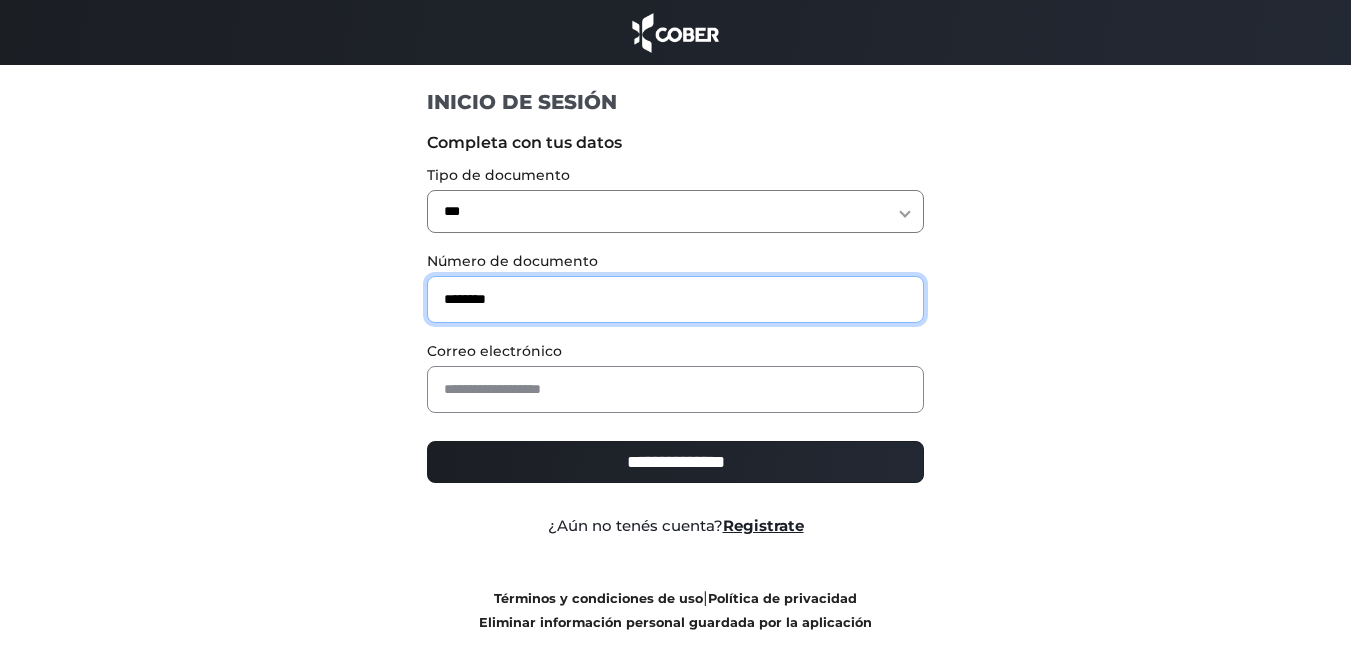 type on "********" 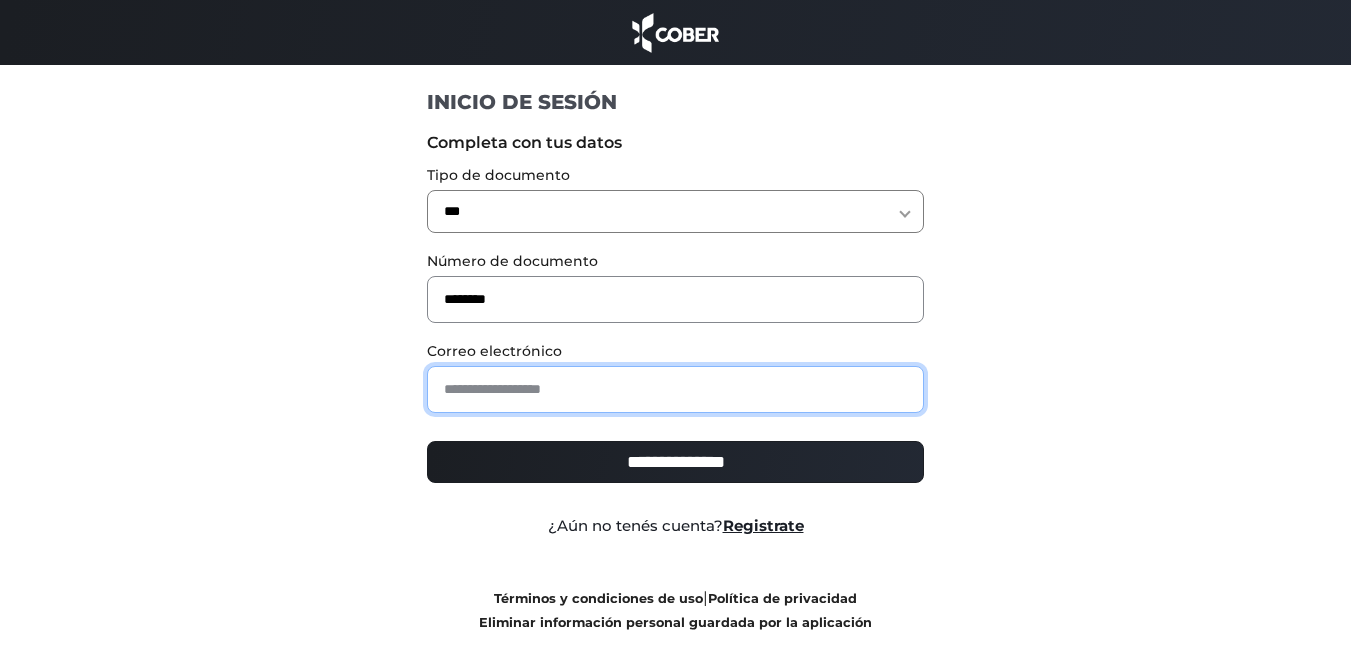 click at bounding box center (675, 389) 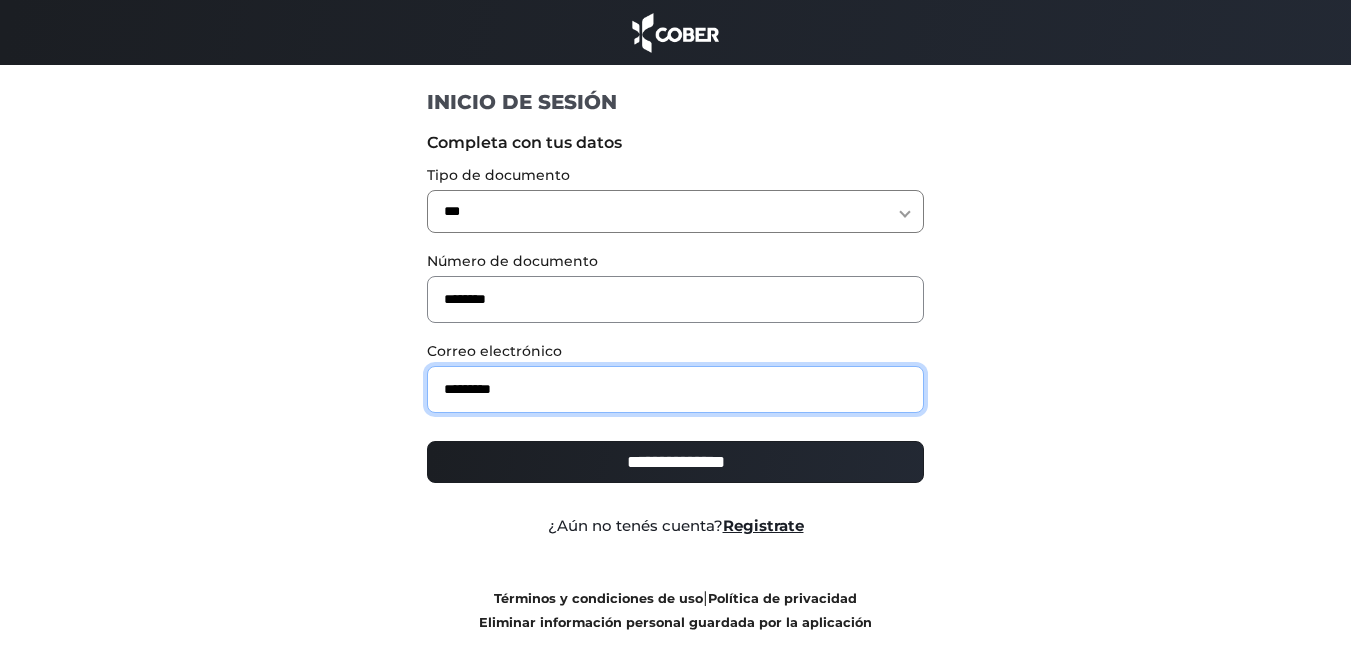 click on "*********" at bounding box center [675, 389] 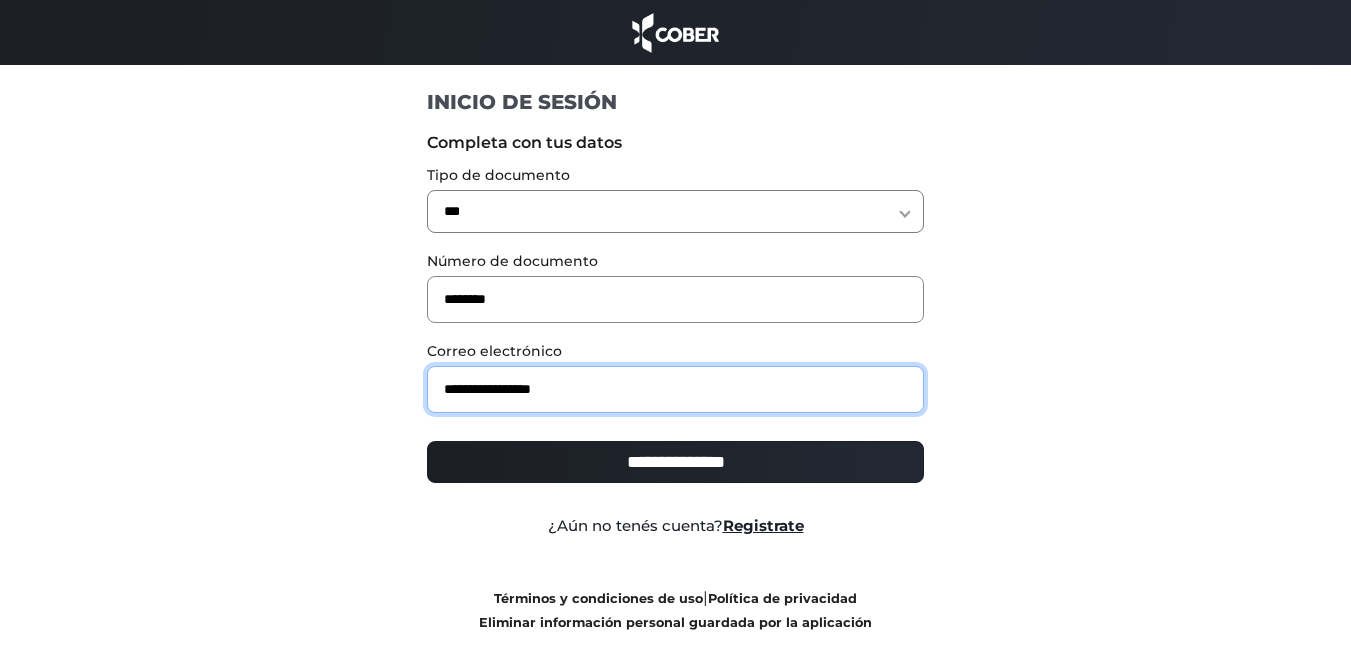 click on "**********" at bounding box center (675, 389) 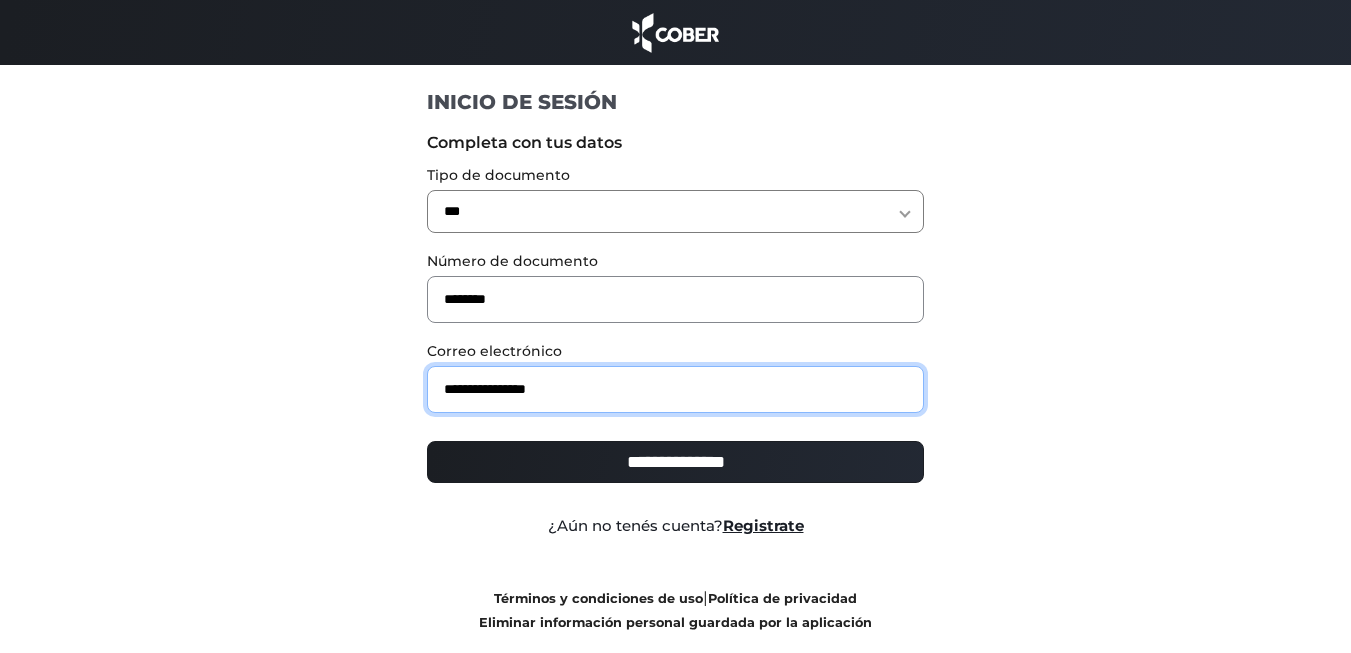 click on "**********" at bounding box center (675, 389) 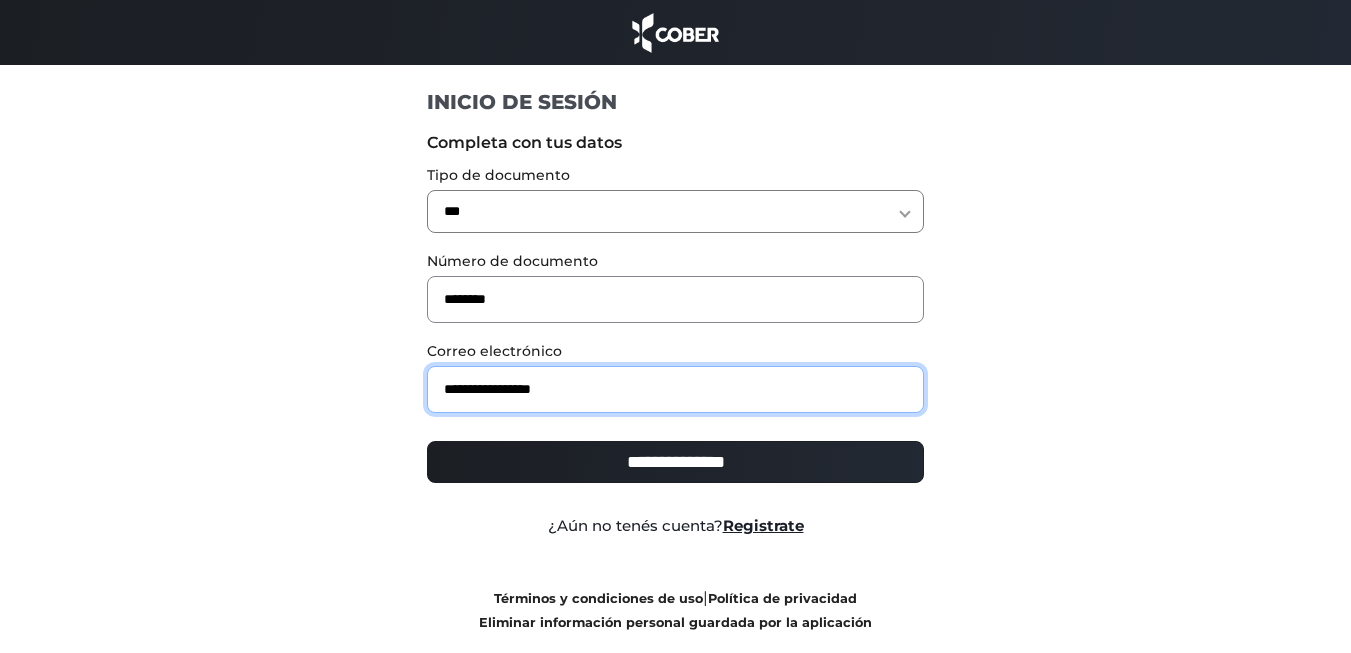 type on "**********" 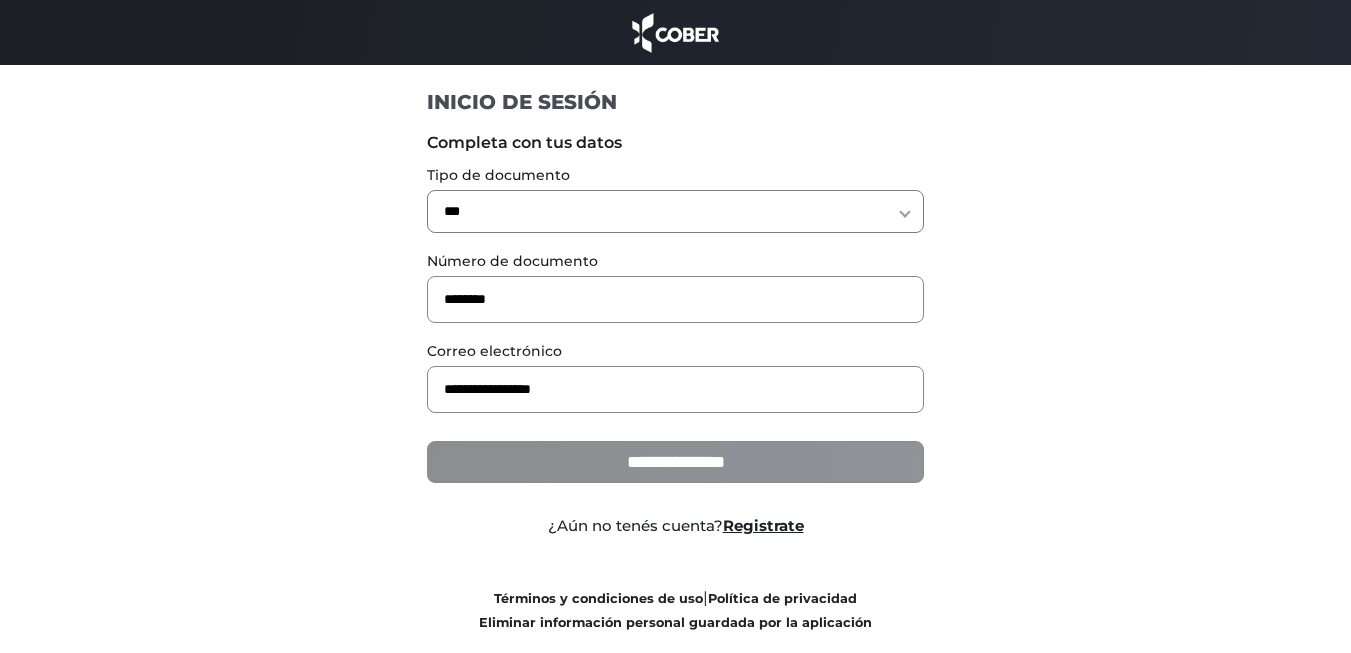 click on "**********" at bounding box center [675, 462] 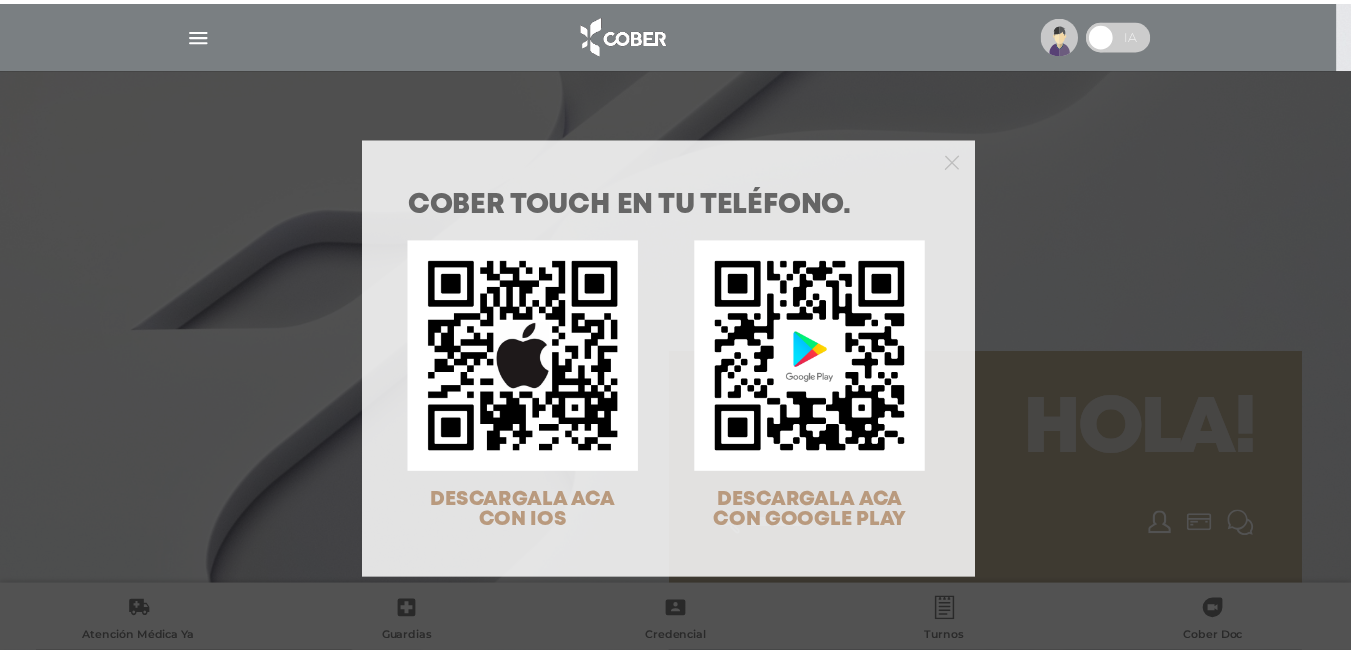 scroll, scrollTop: 0, scrollLeft: 0, axis: both 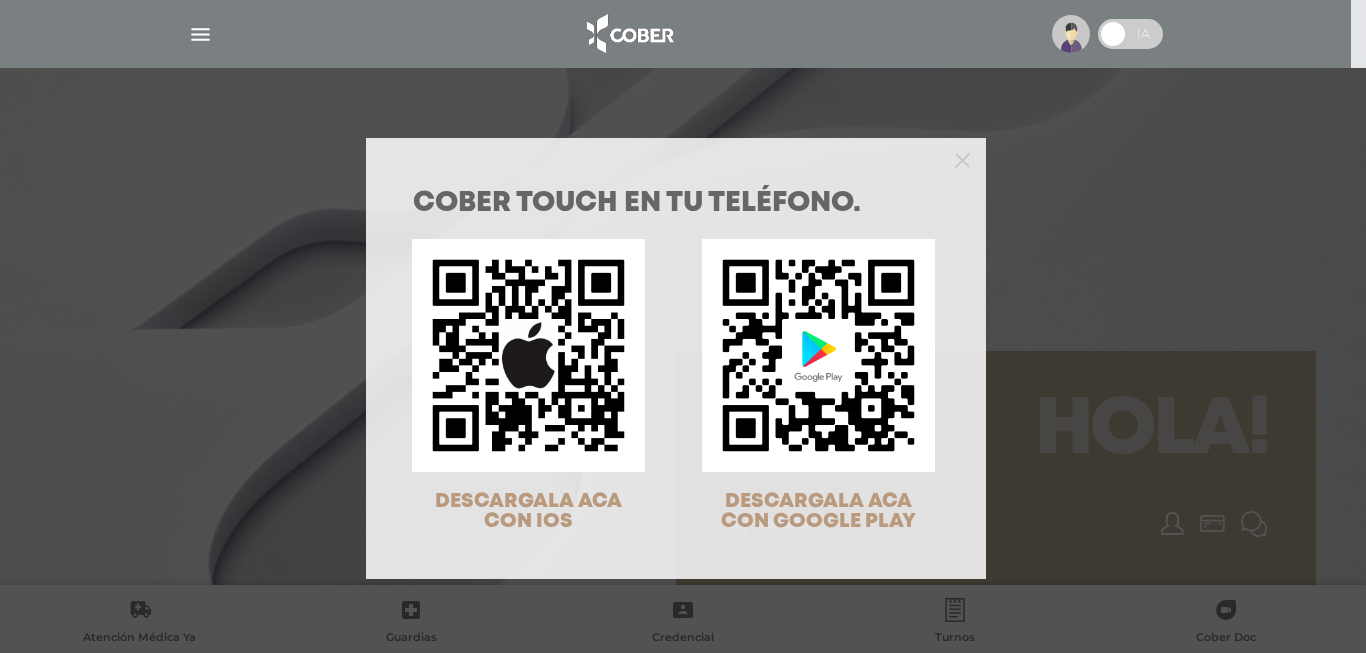 click on "COBER TOUCH en tu teléfono.
DESCARGALA ACA CON IOS
DESCARGALA ACA CON GOOGLE PLAY" at bounding box center [683, 326] 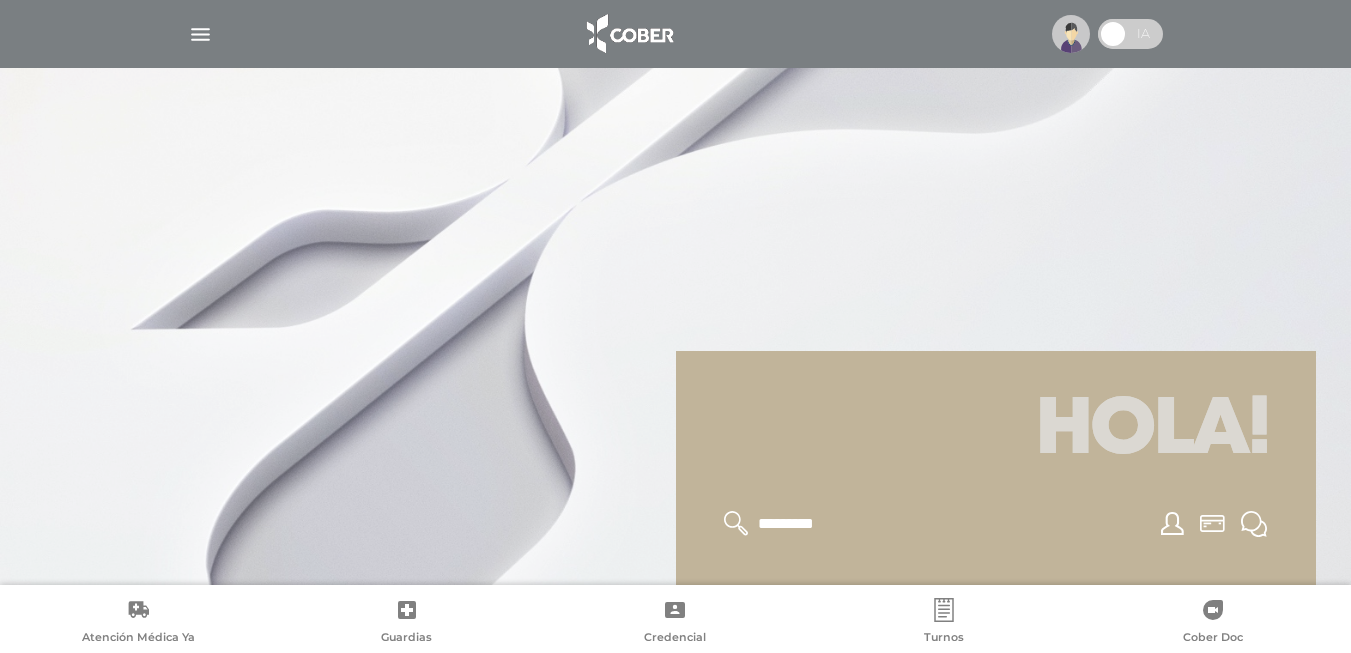 click at bounding box center [200, 34] 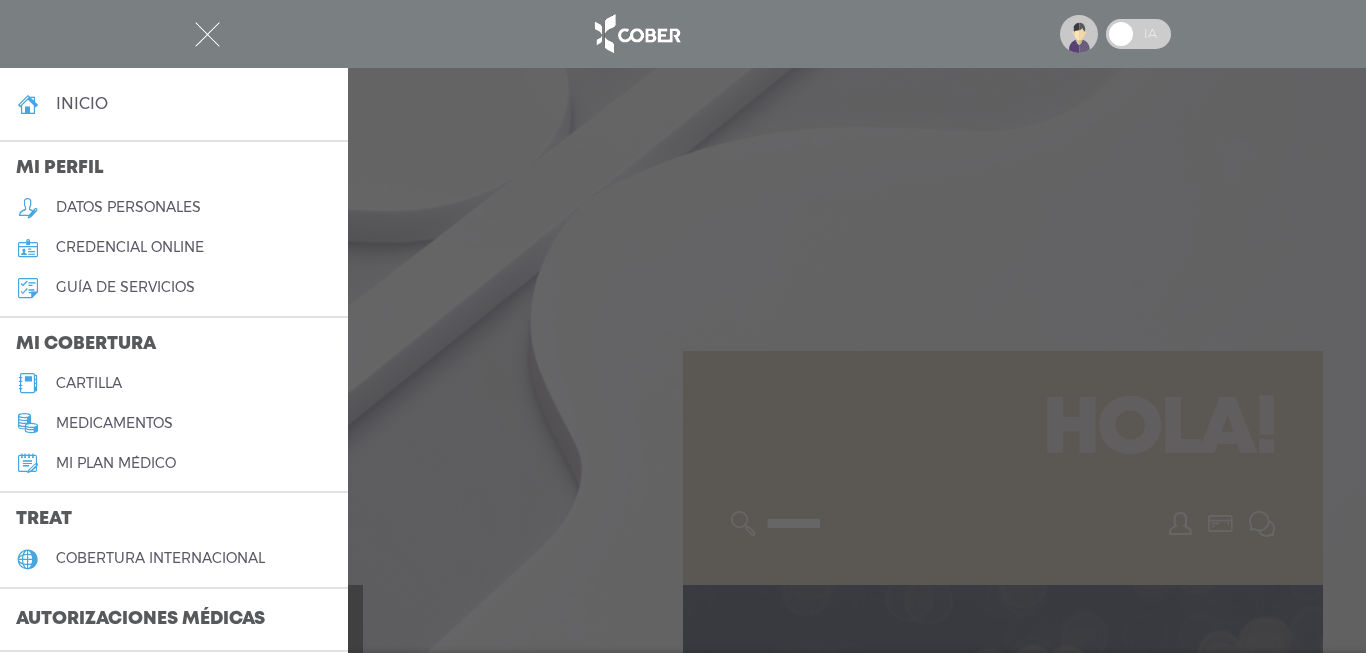 click on "cartilla" at bounding box center (89, 383) 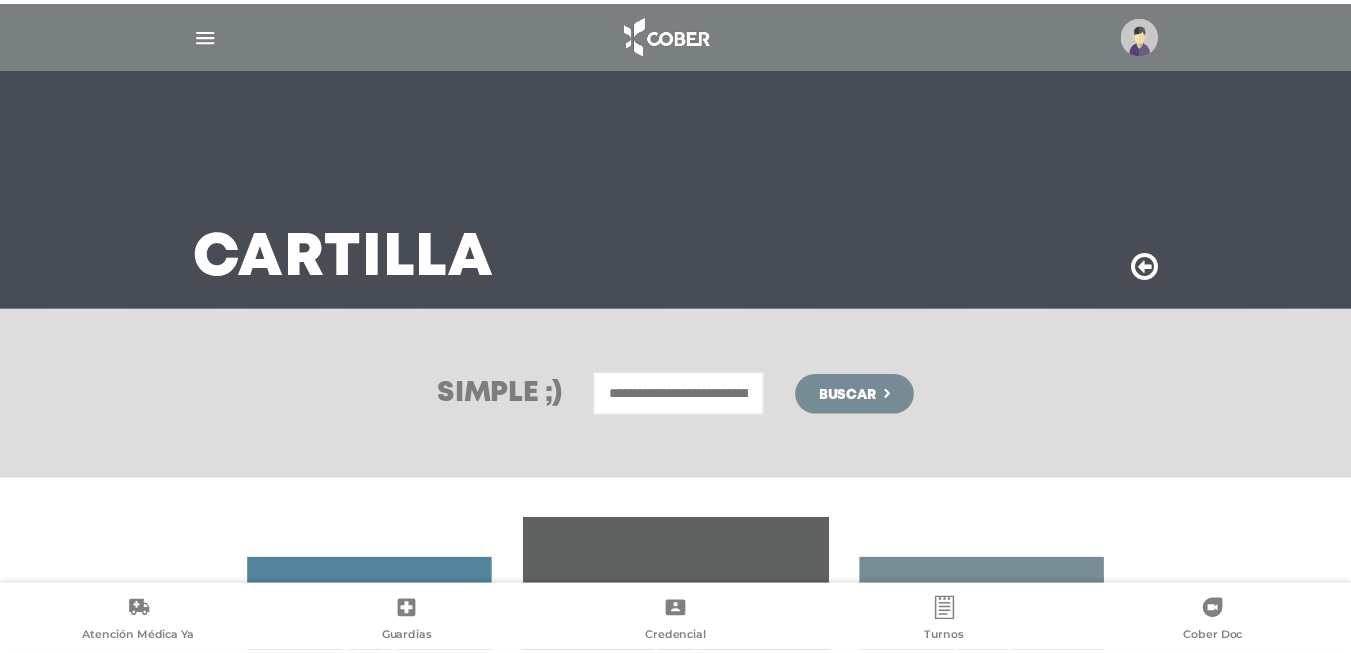 scroll, scrollTop: 0, scrollLeft: 0, axis: both 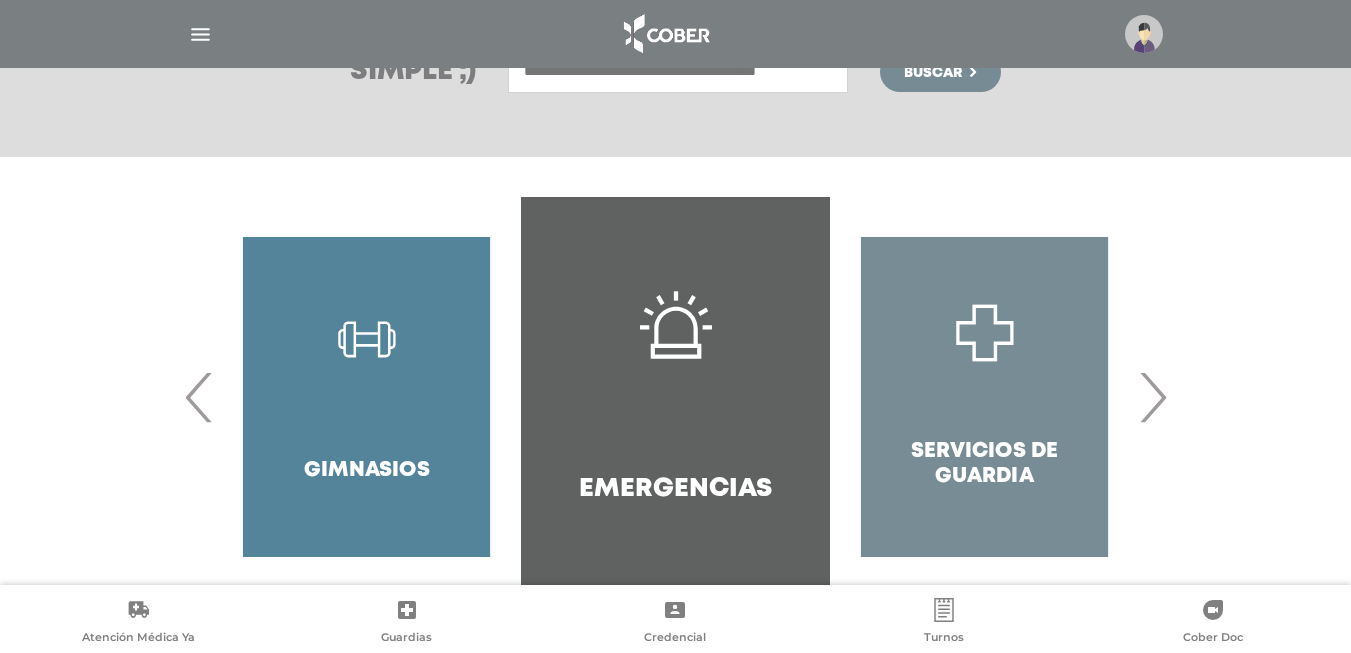 click on "›" at bounding box center [1152, 397] 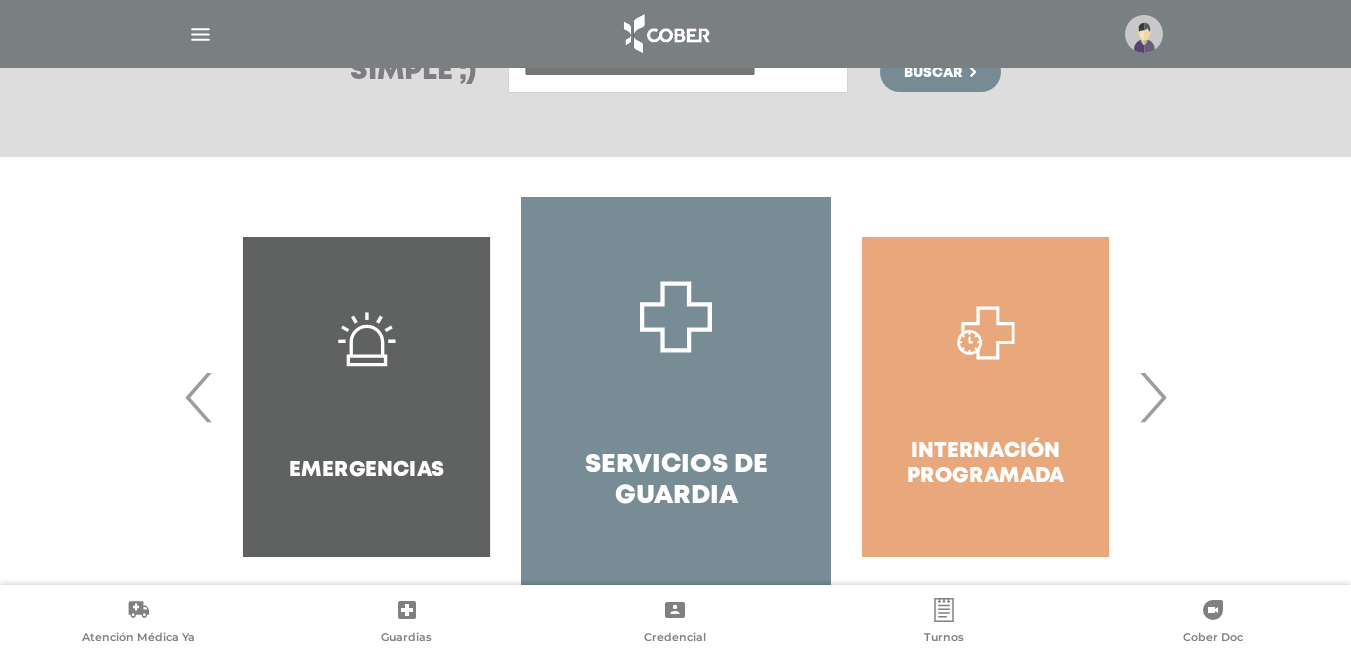click on "›" at bounding box center (1152, 397) 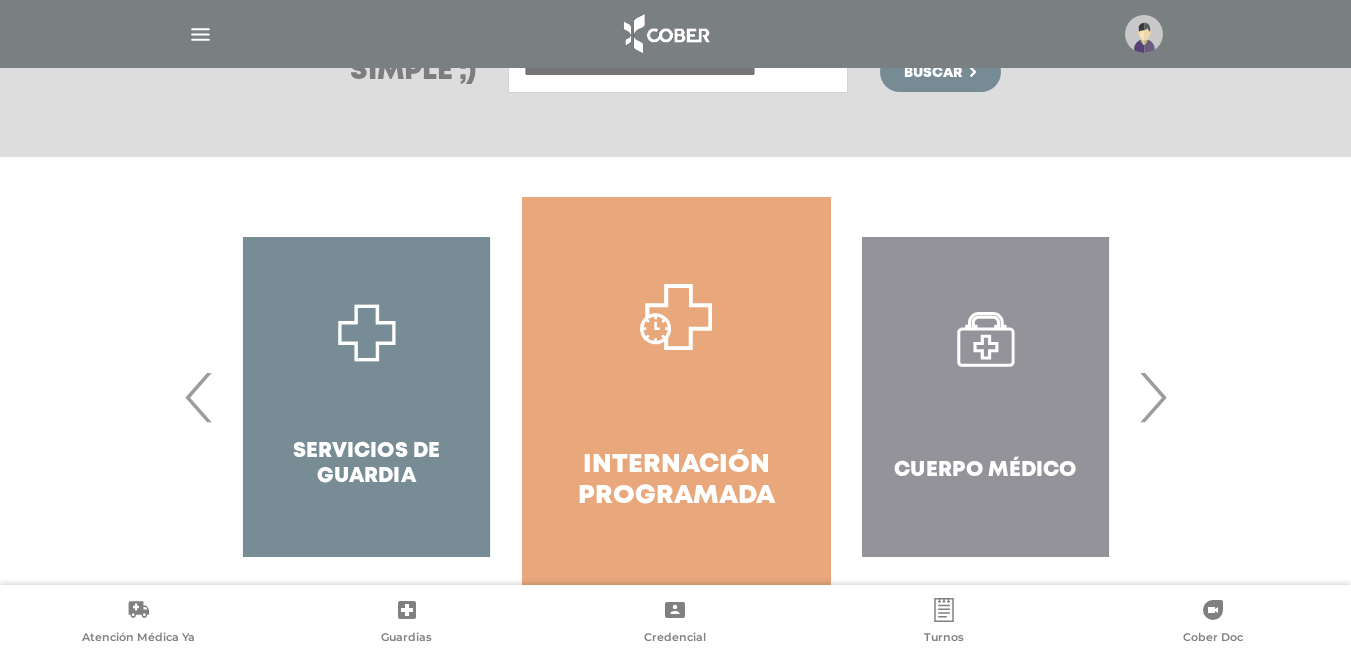 click on "›" at bounding box center [1152, 397] 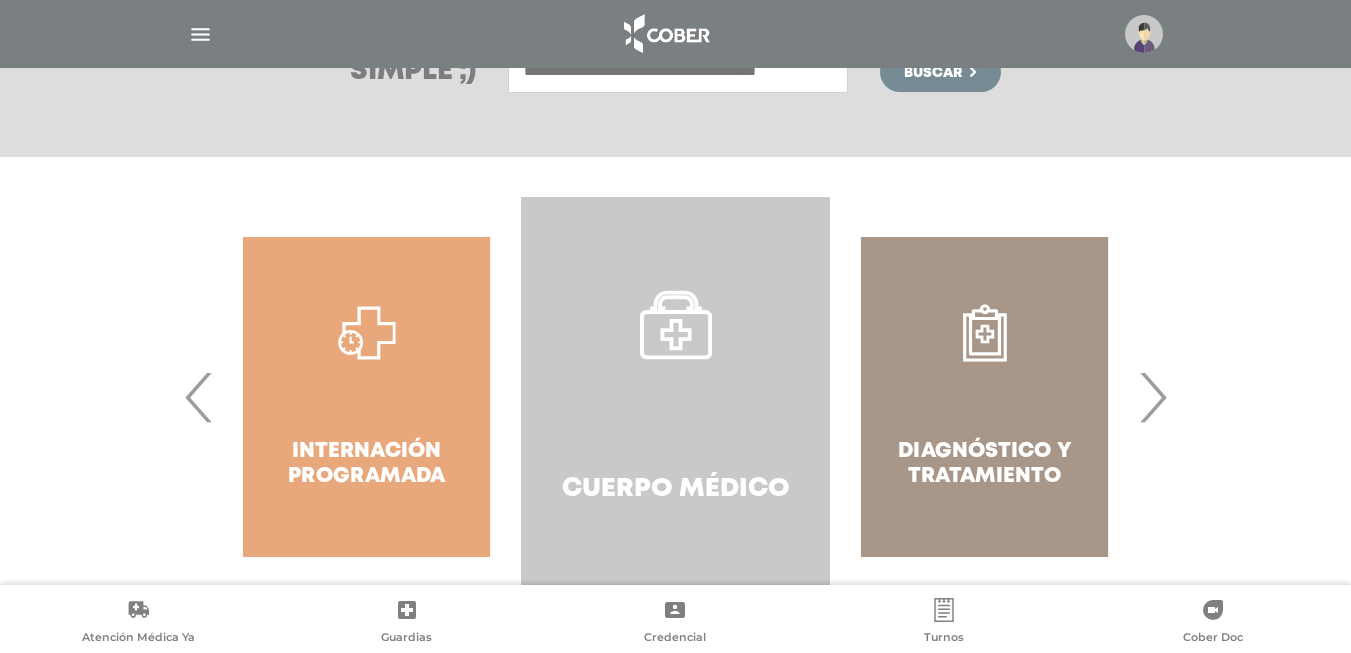 click on "Cuerpo Médico" at bounding box center [676, 489] 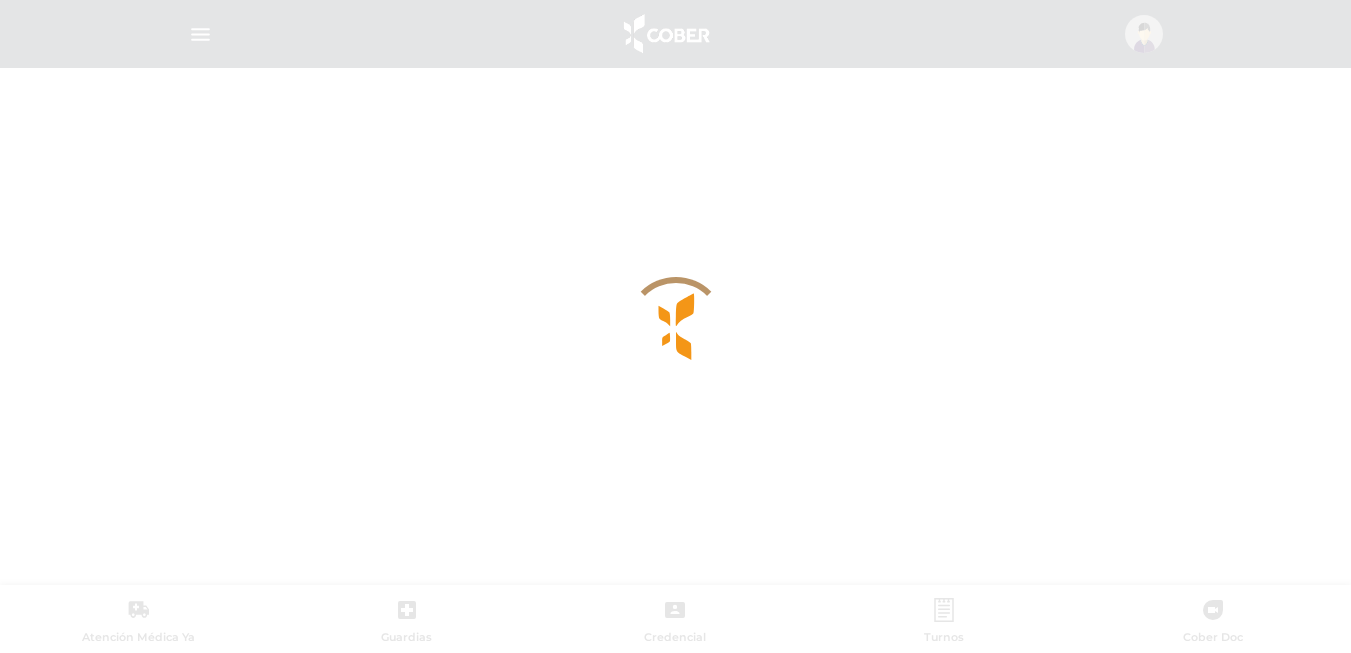 scroll, scrollTop: 0, scrollLeft: 0, axis: both 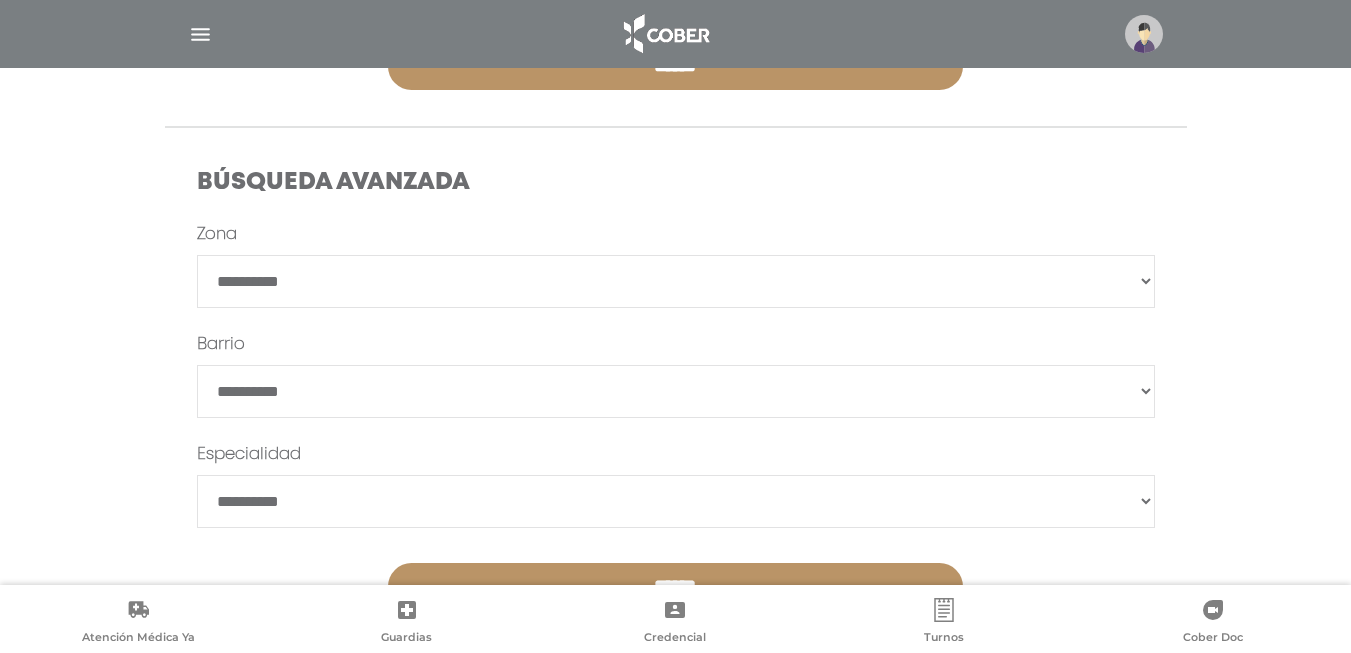 click on "**********" at bounding box center (676, 501) 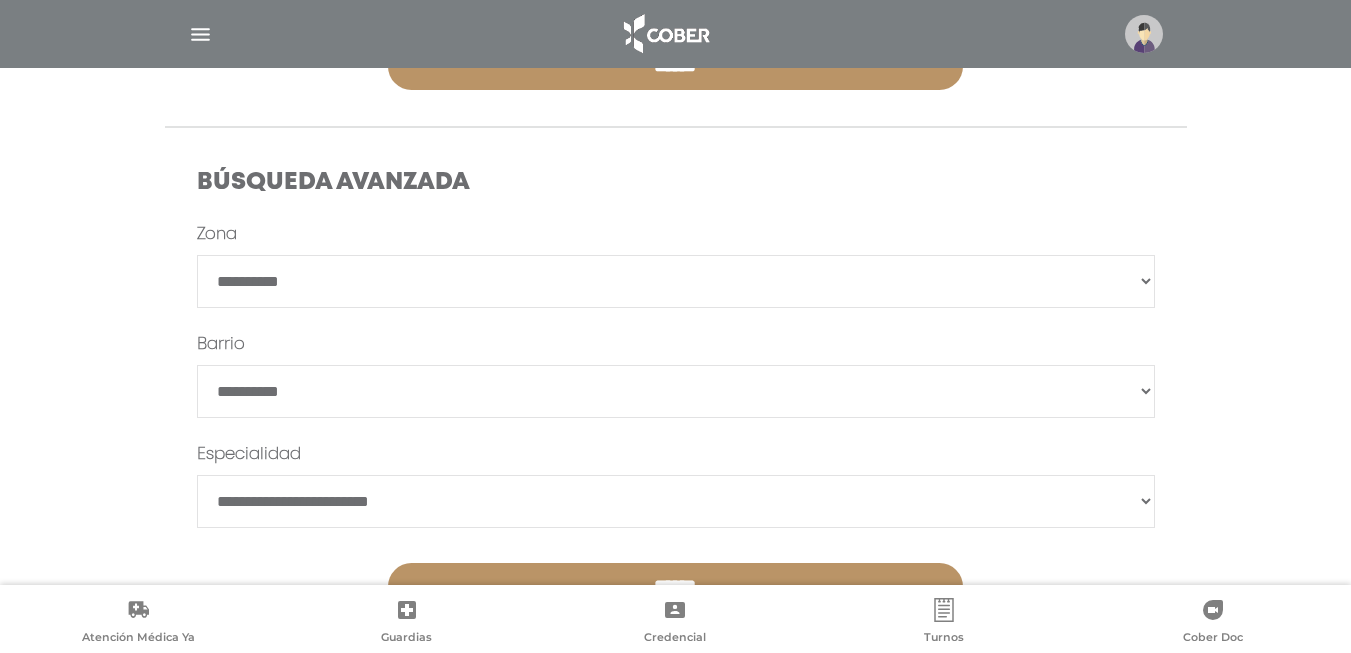 click on "**********" at bounding box center (676, 501) 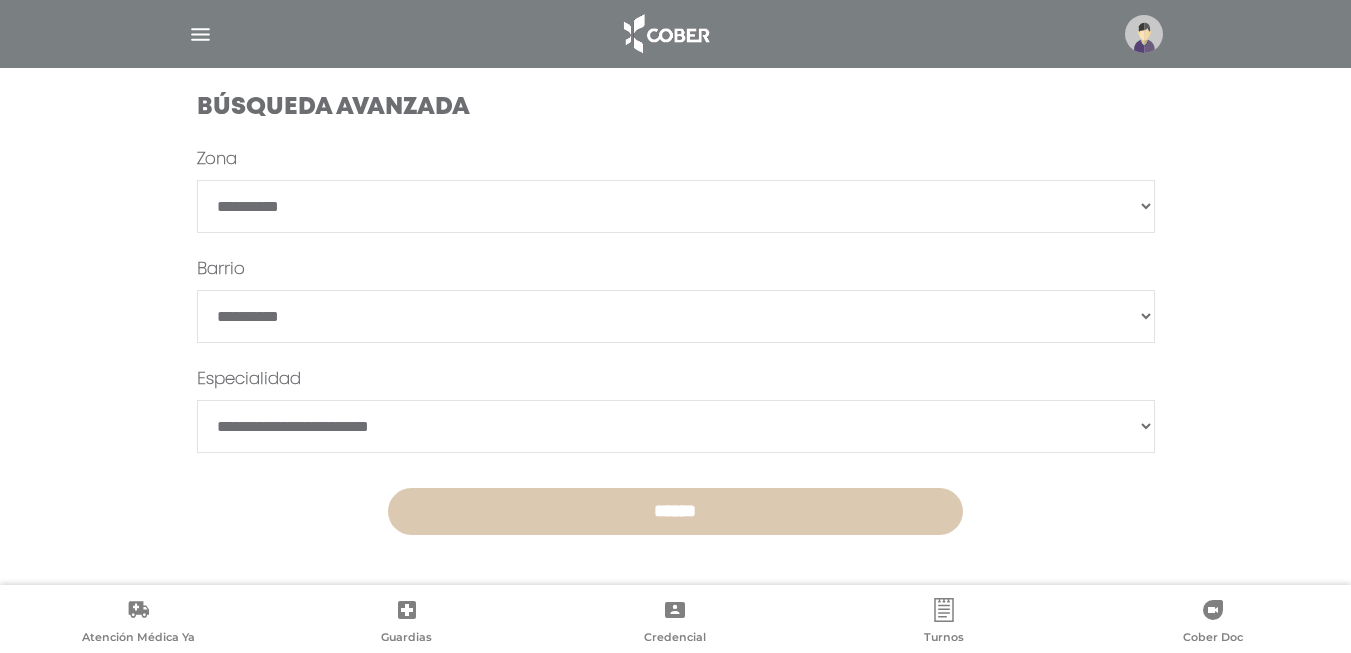 click on "******" at bounding box center (675, 511) 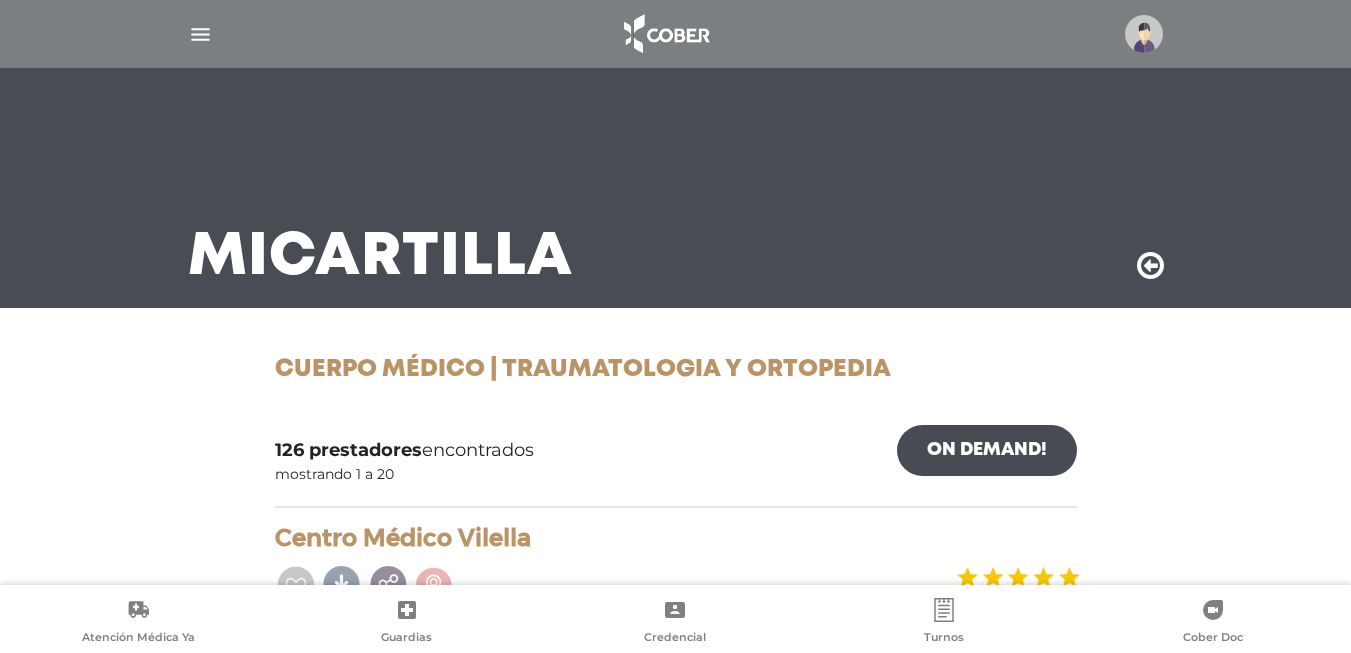 scroll, scrollTop: 0, scrollLeft: 0, axis: both 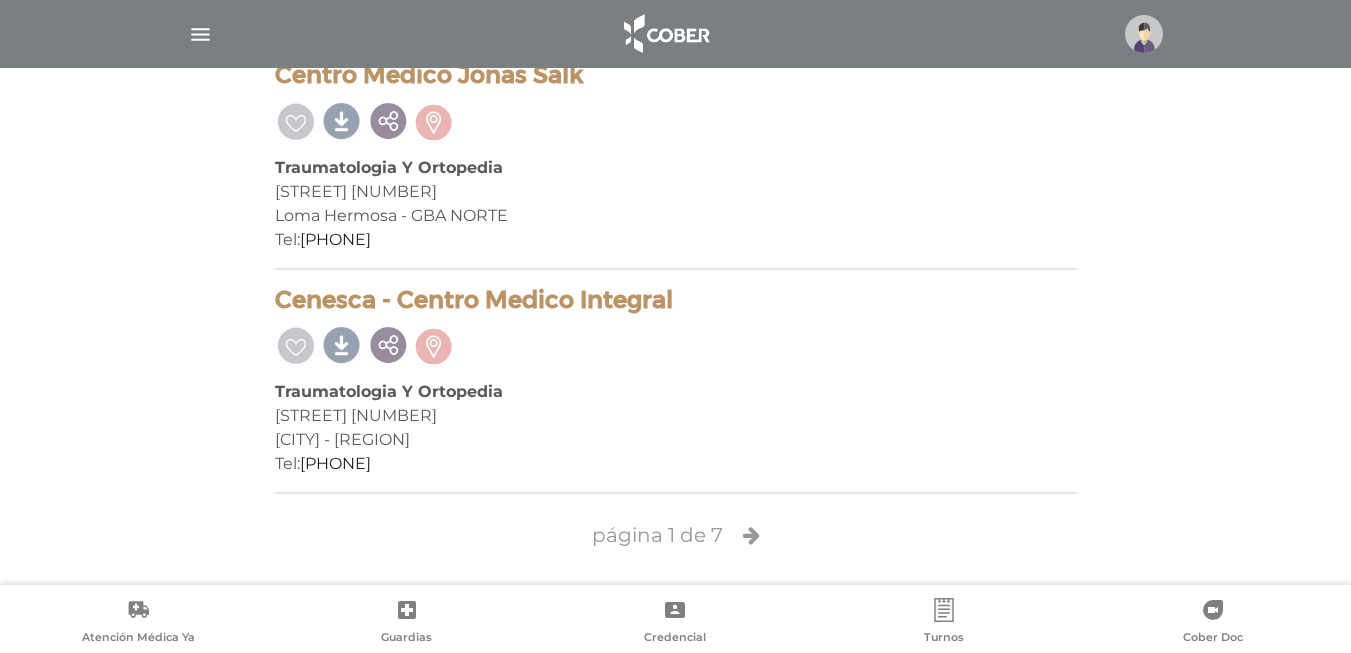 click at bounding box center [751, 535] 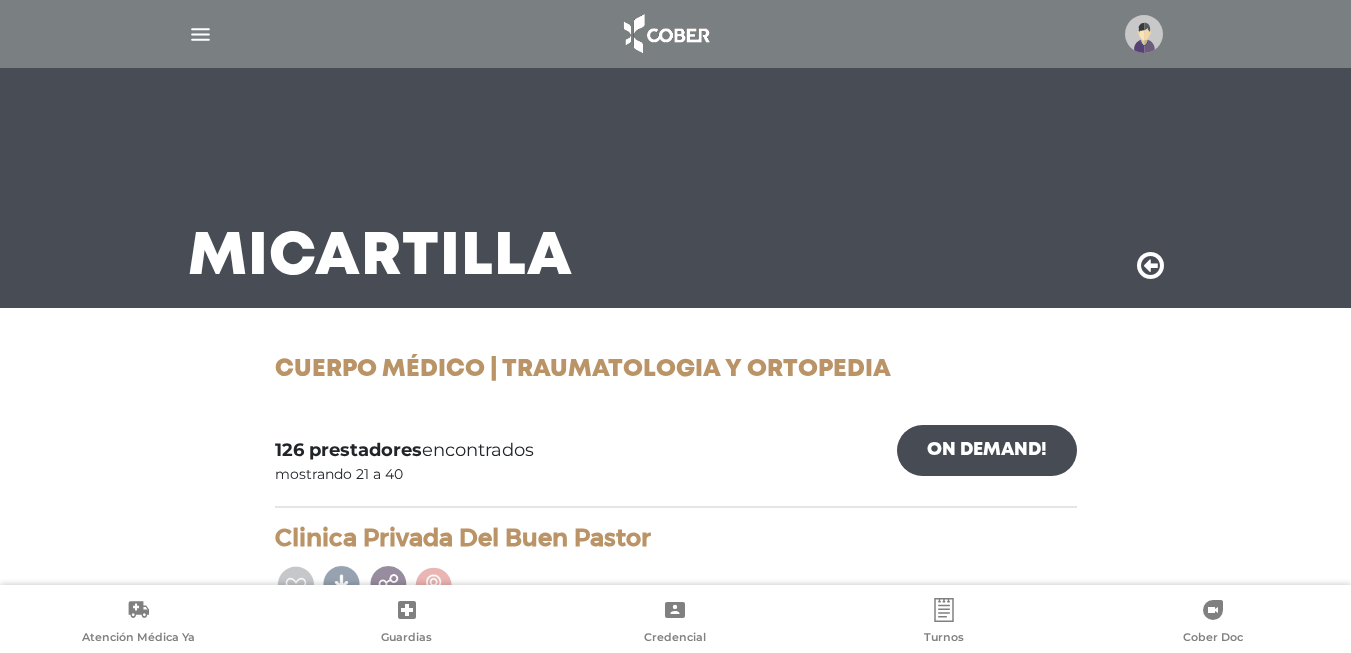 scroll, scrollTop: 0, scrollLeft: 0, axis: both 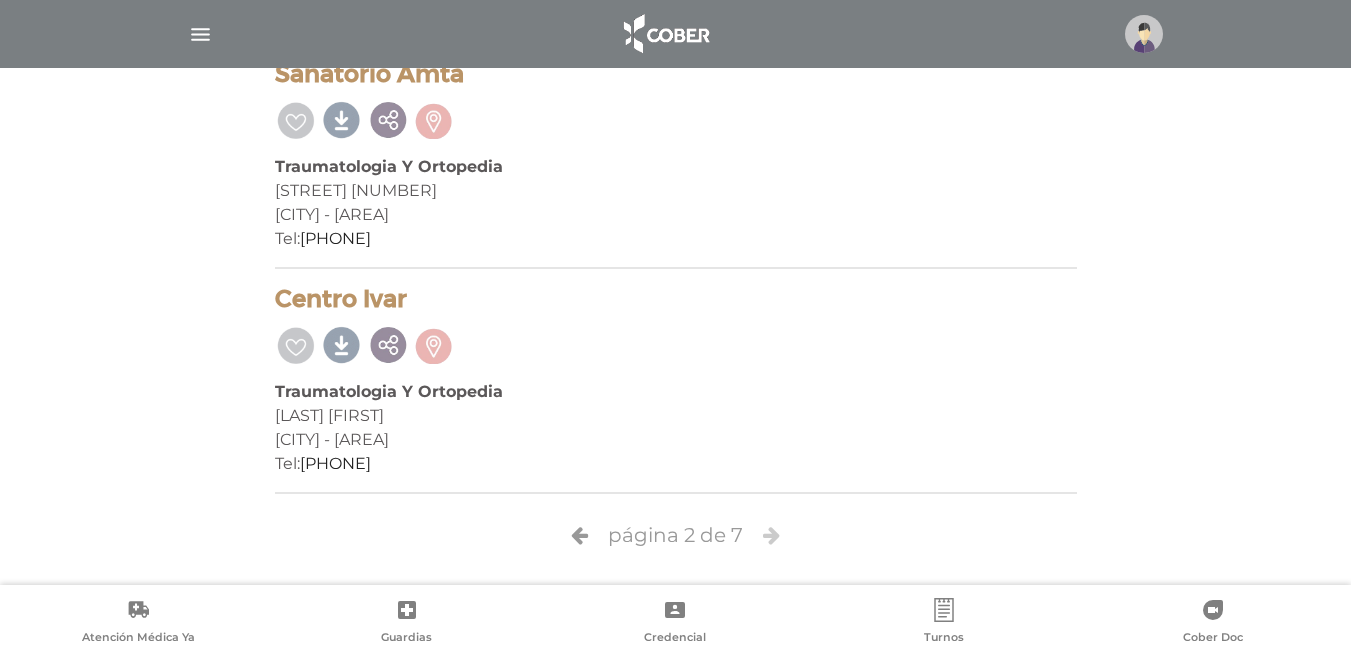 click at bounding box center [771, 535] 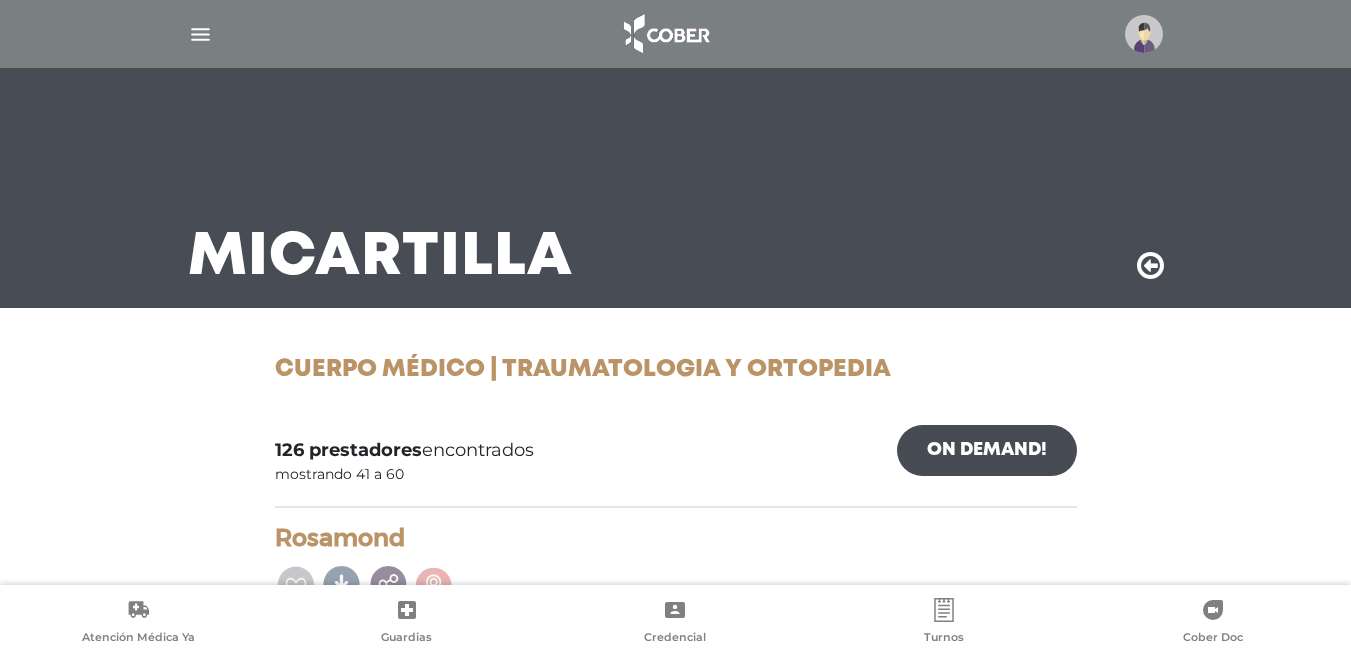 scroll, scrollTop: 0, scrollLeft: 0, axis: both 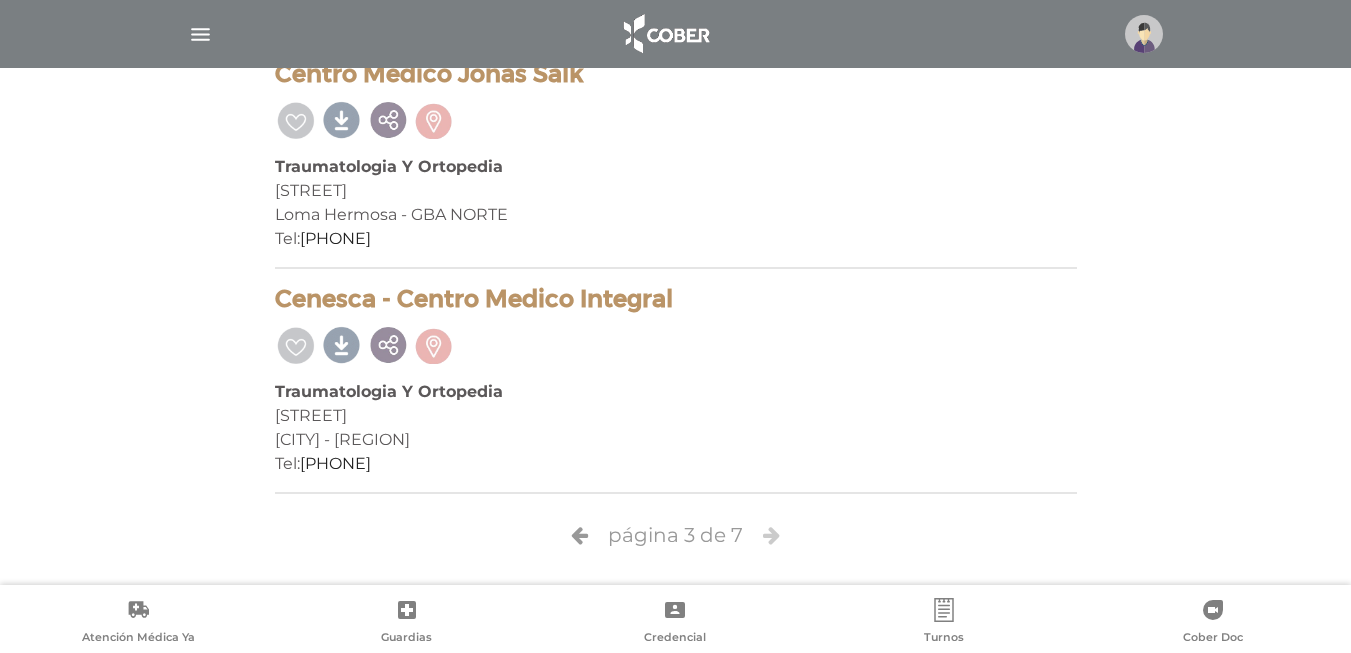 click at bounding box center [771, 535] 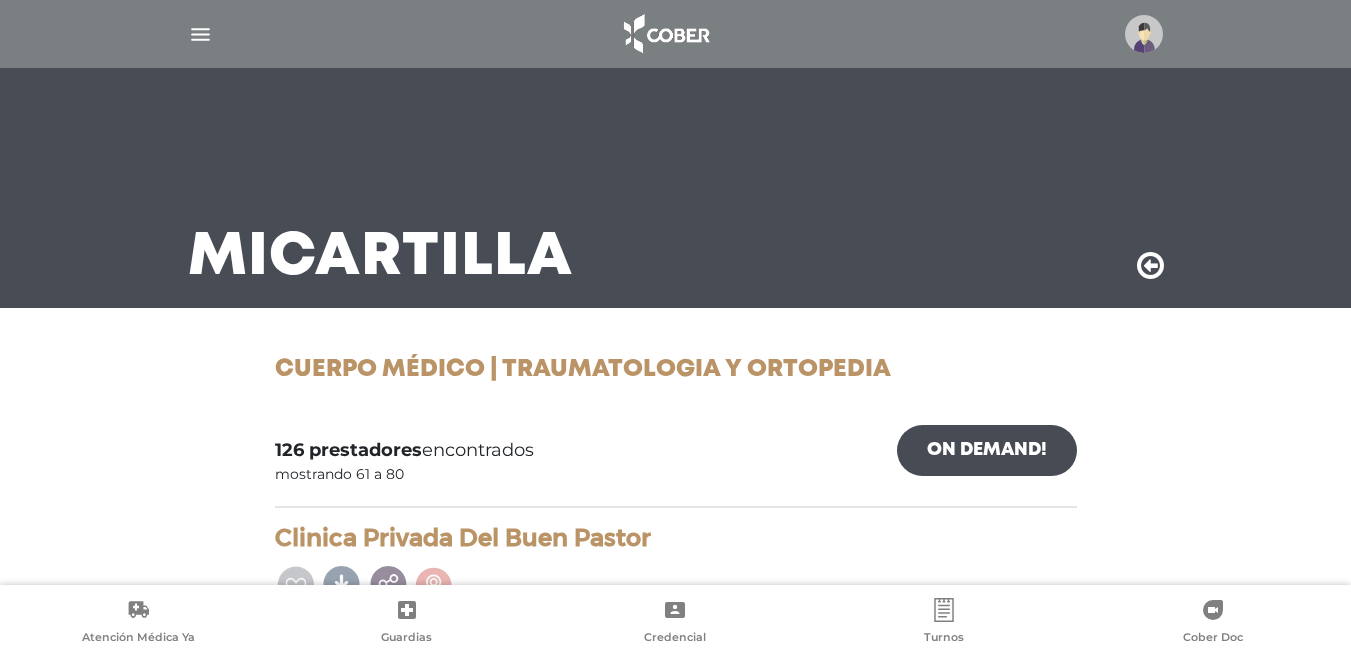 scroll, scrollTop: 0, scrollLeft: 0, axis: both 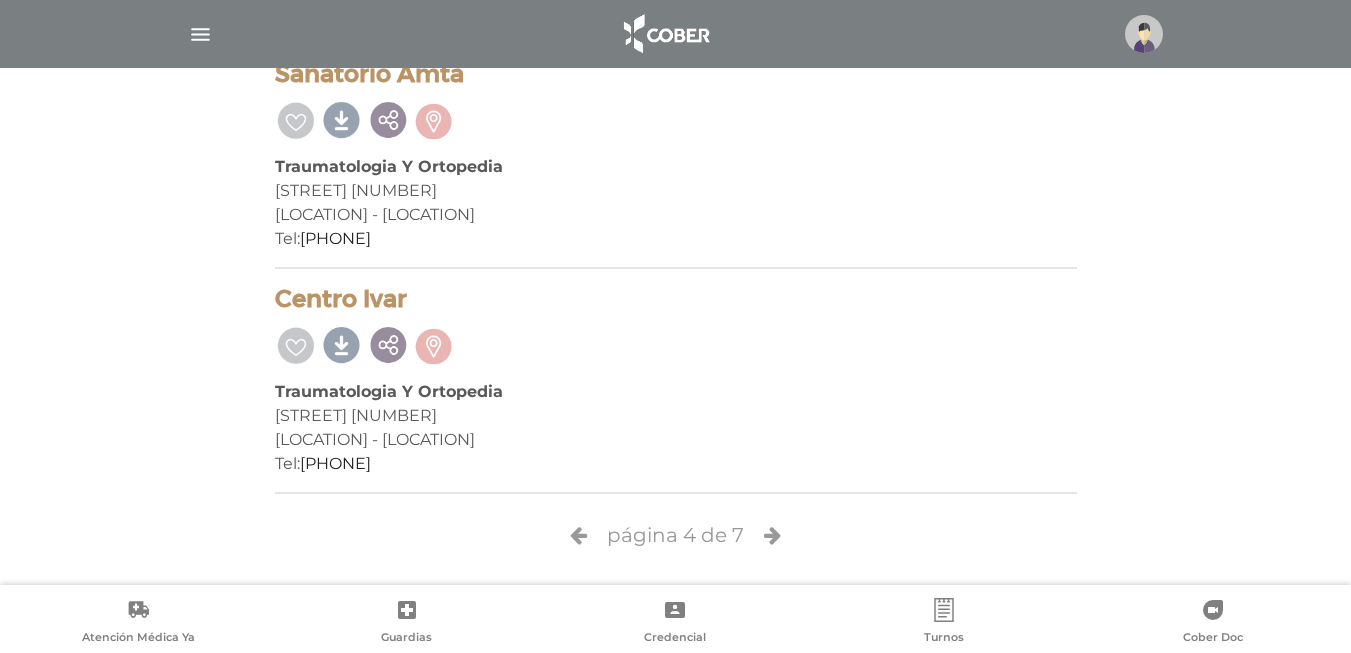 click at bounding box center (772, 535) 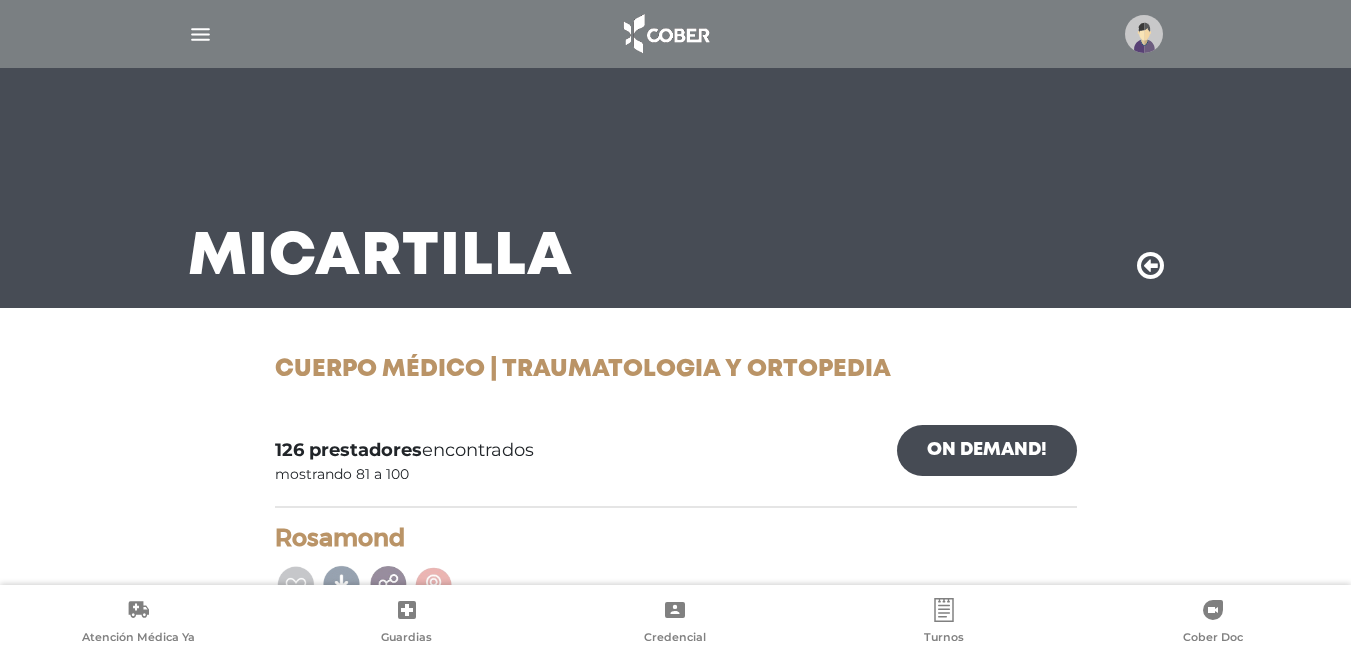 scroll, scrollTop: 0, scrollLeft: 0, axis: both 